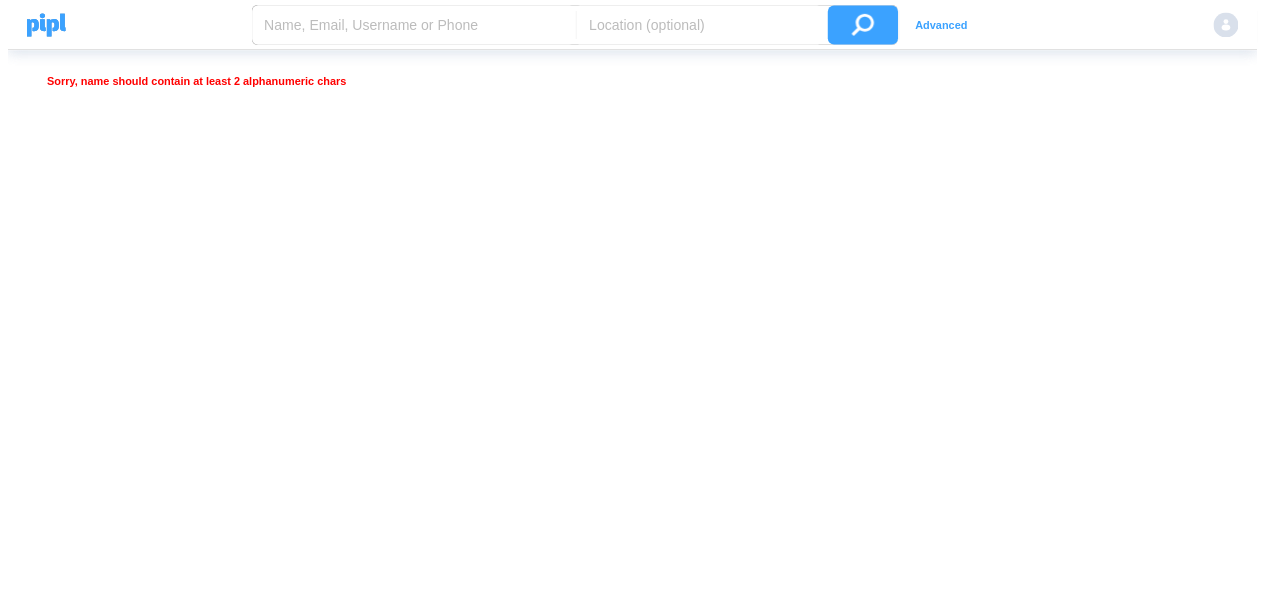 scroll, scrollTop: 0, scrollLeft: 0, axis: both 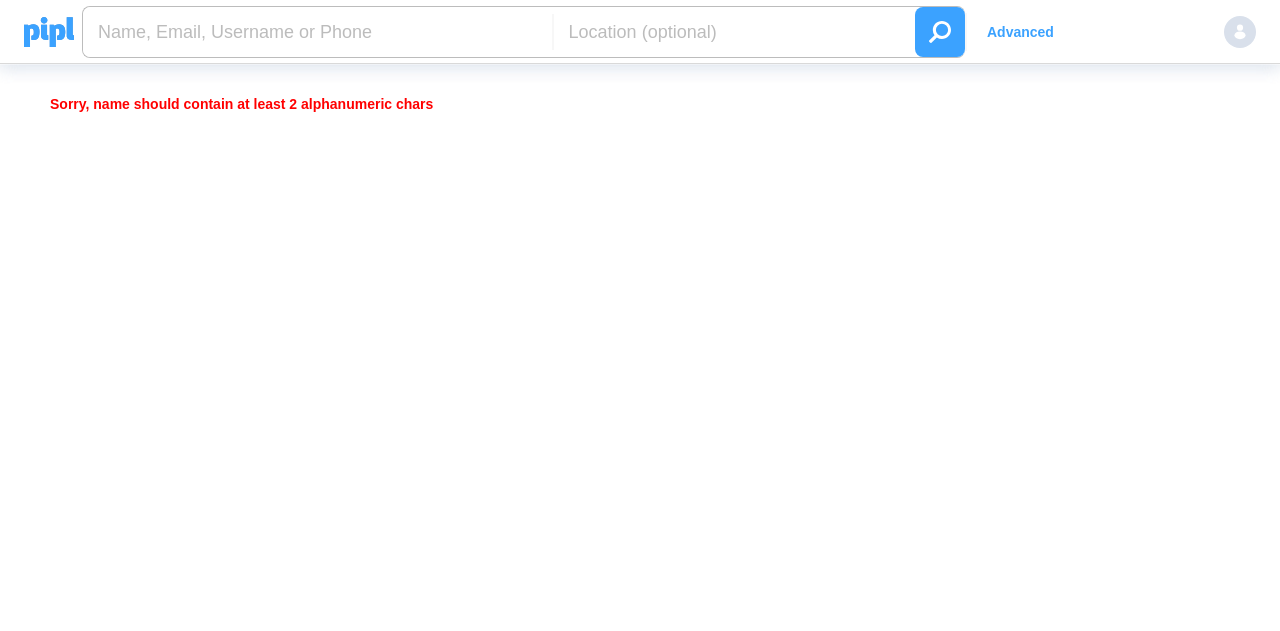 click at bounding box center [317, 32] 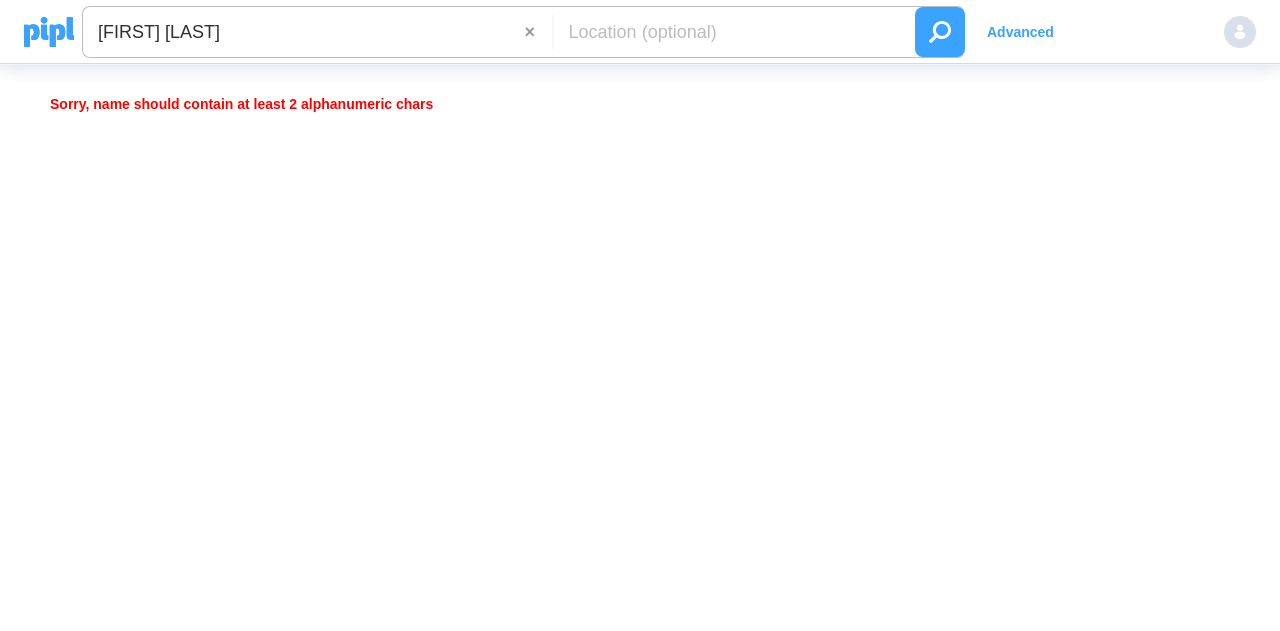 click at bounding box center (940, 32) 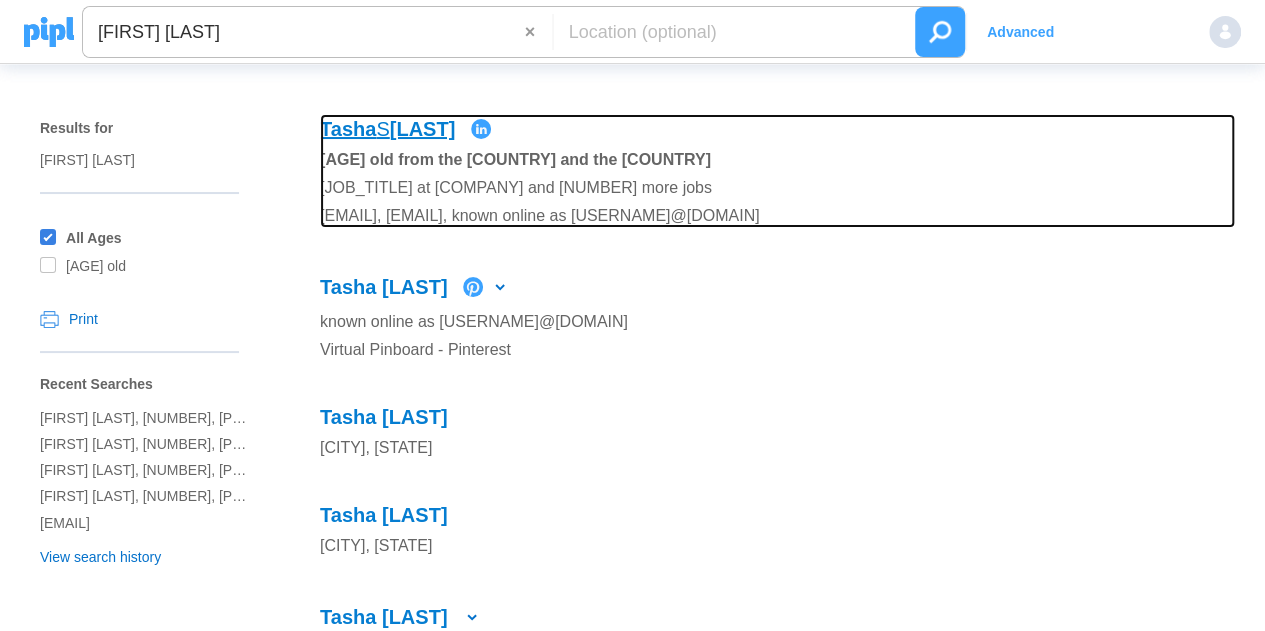 click on "Wigenton" at bounding box center [423, 129] 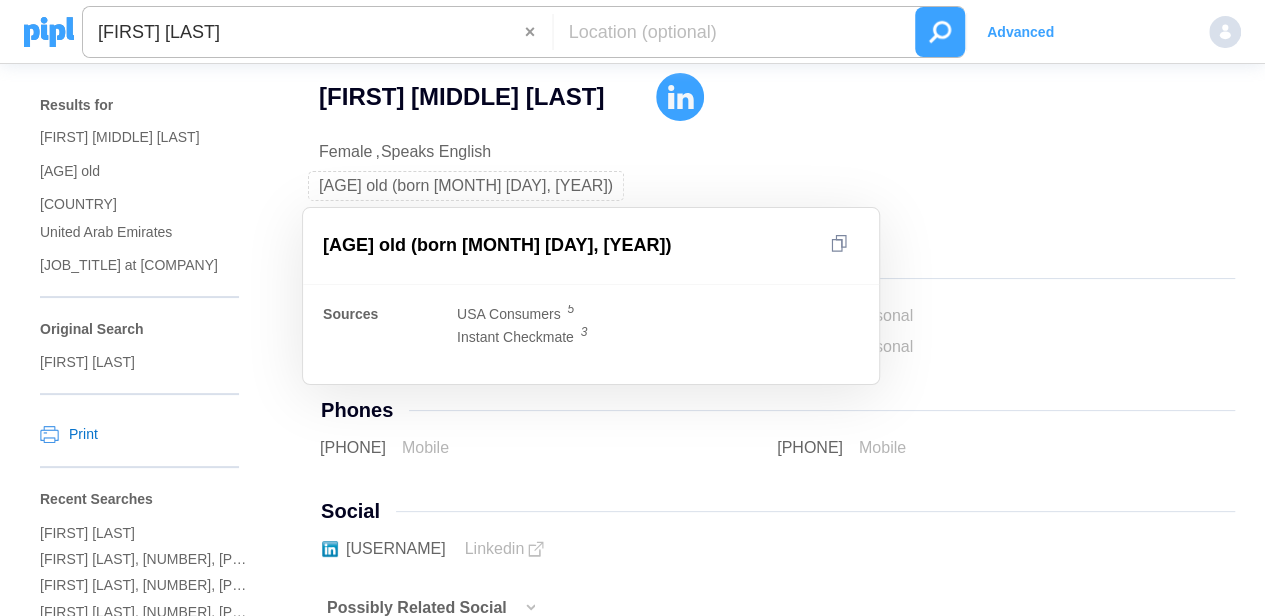 scroll, scrollTop: 24, scrollLeft: 0, axis: vertical 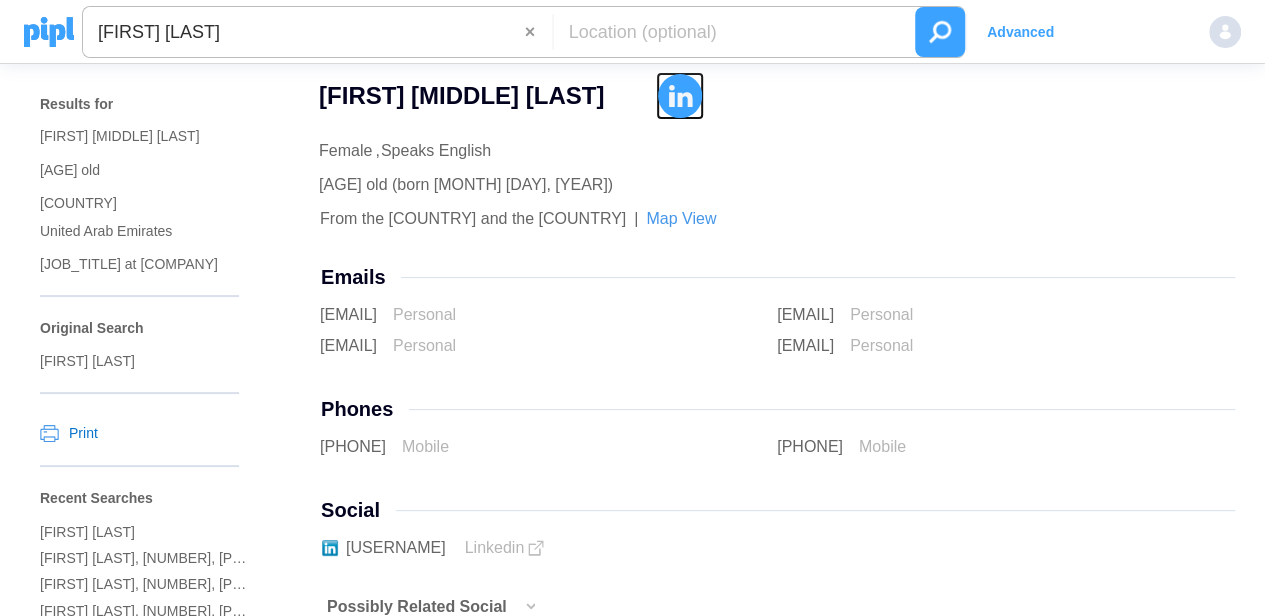 click at bounding box center (680, 96) 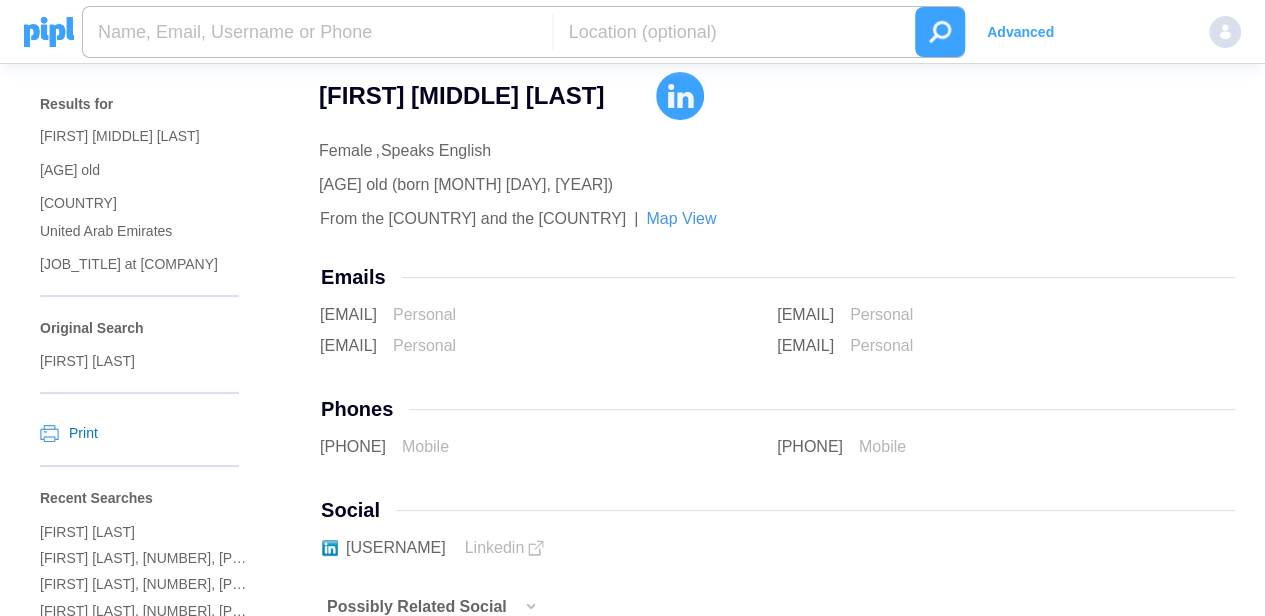paste on "14696012656" 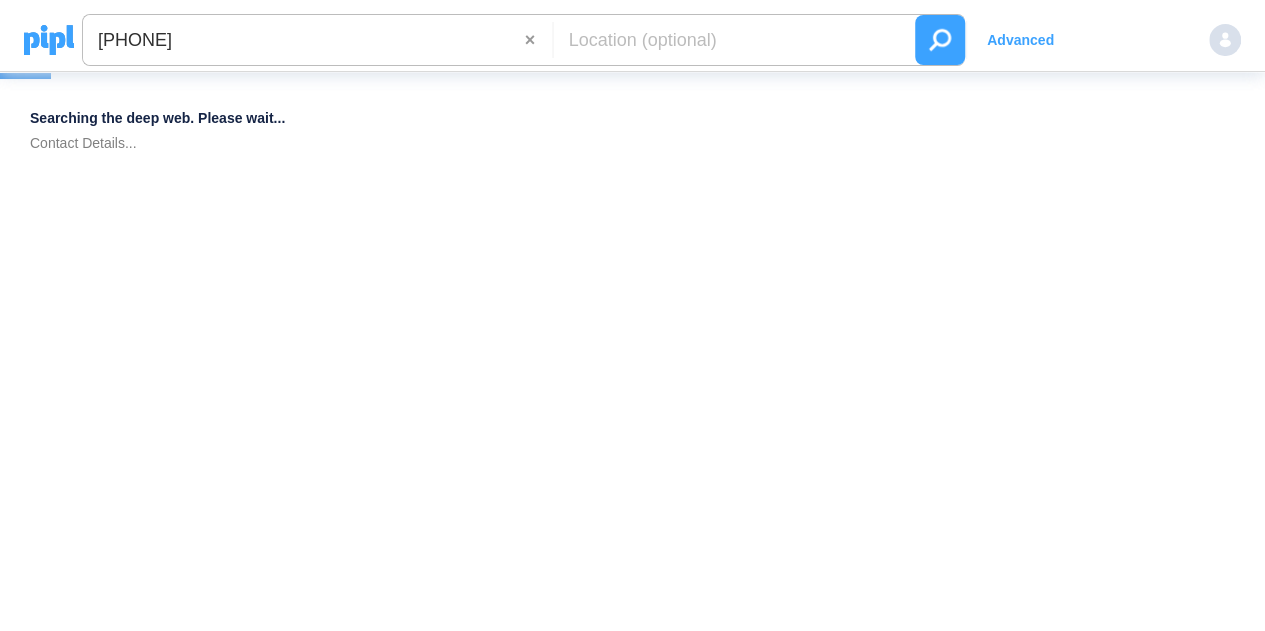 scroll, scrollTop: 0, scrollLeft: 0, axis: both 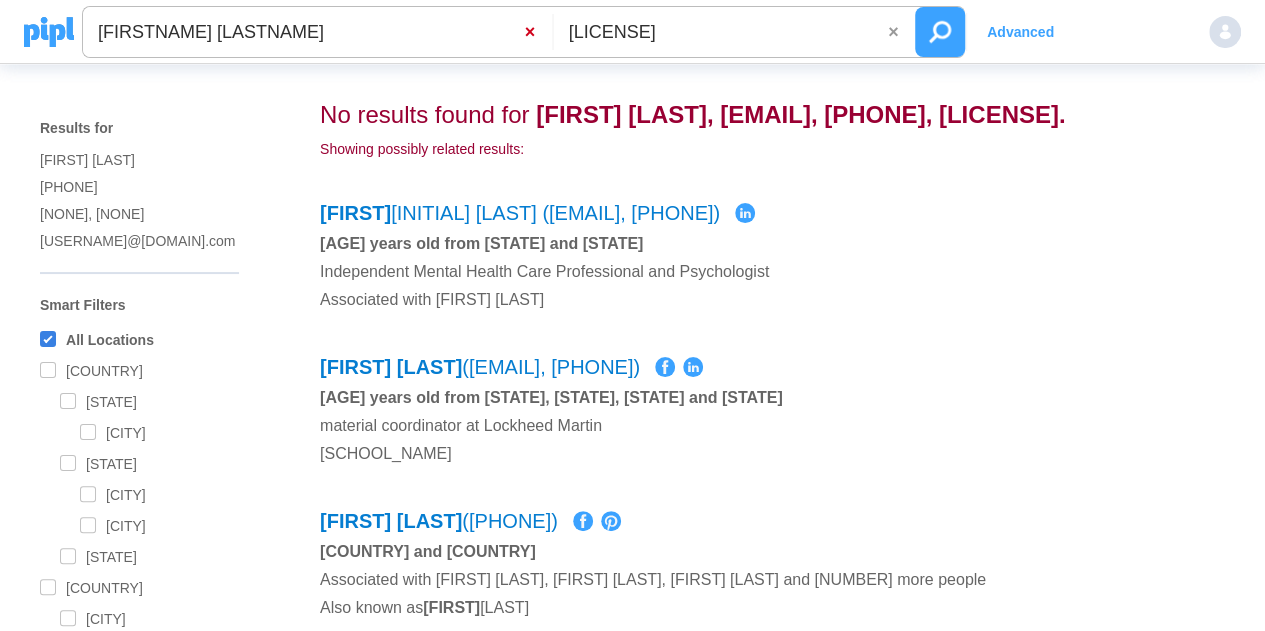click on "×" at bounding box center [538, 32] 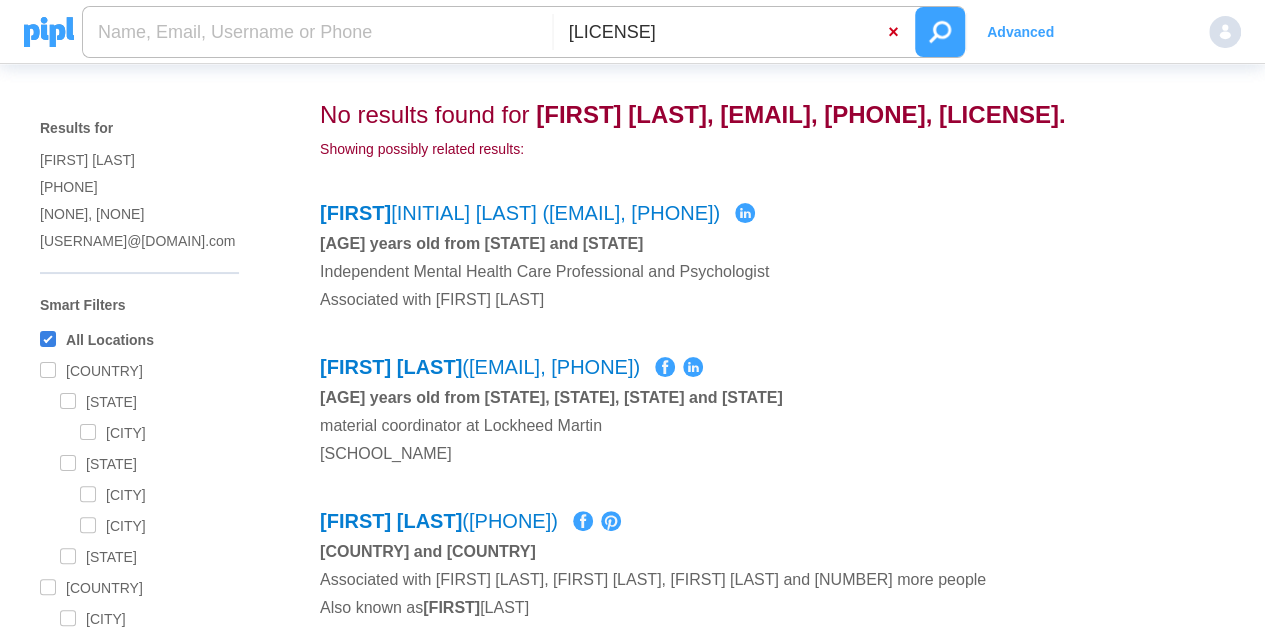click on "×" at bounding box center [896, 32] 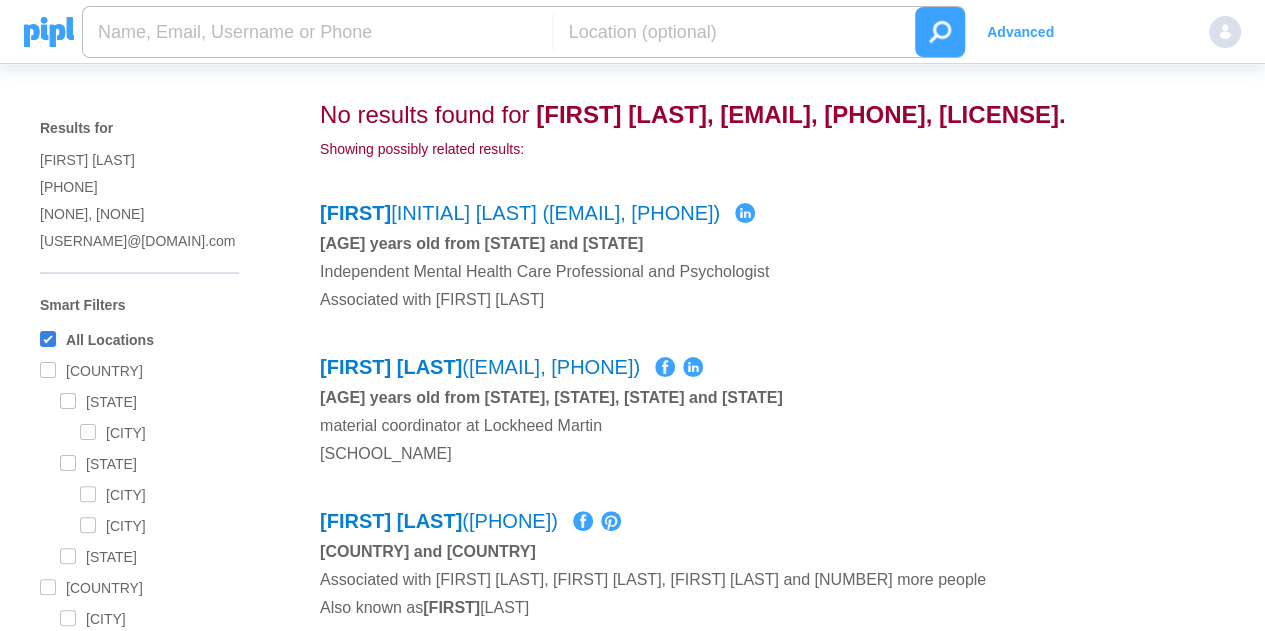 click at bounding box center (317, 32) 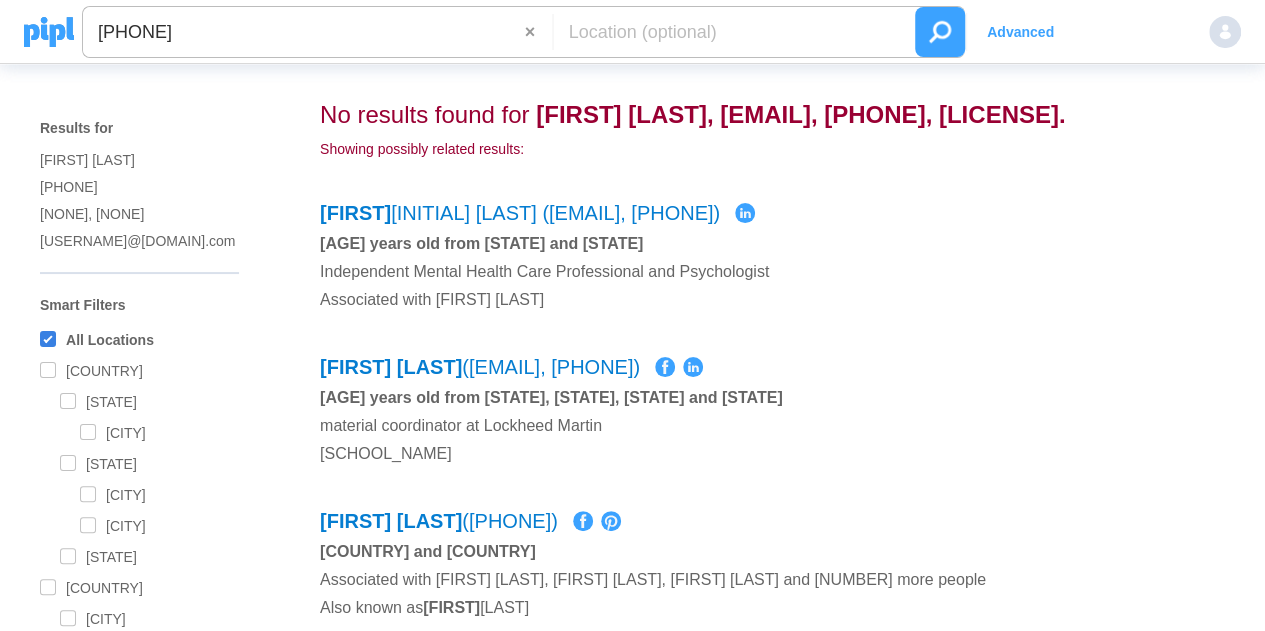 click at bounding box center (940, 32) 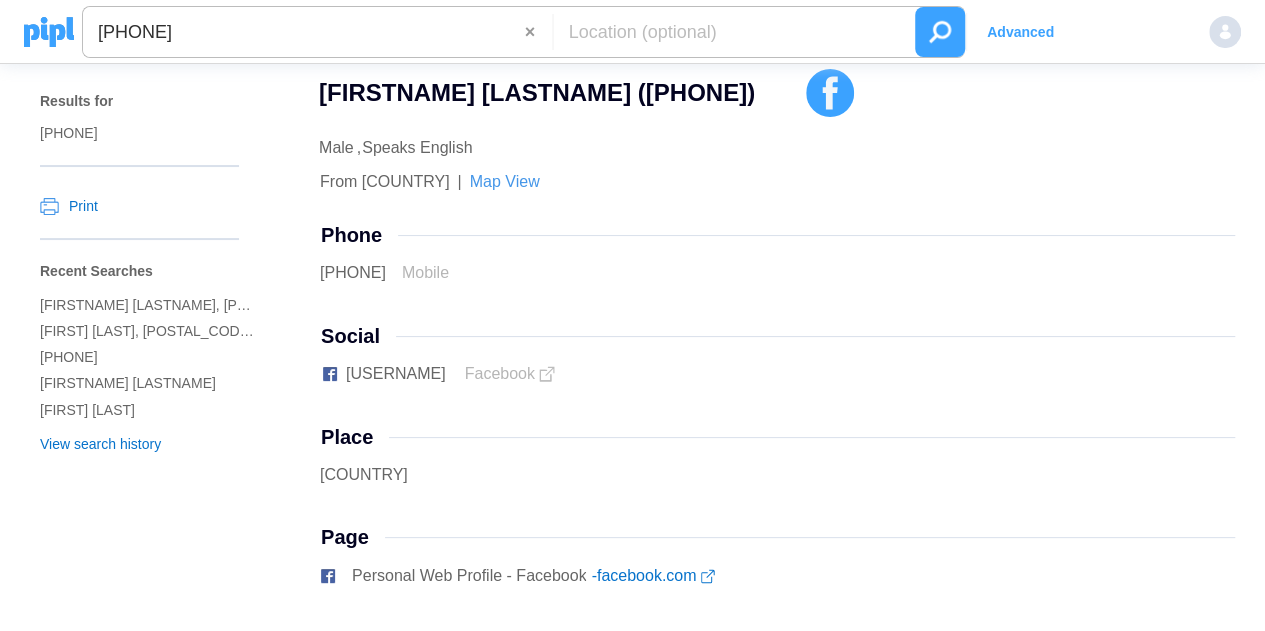 scroll, scrollTop: 0, scrollLeft: 0, axis: both 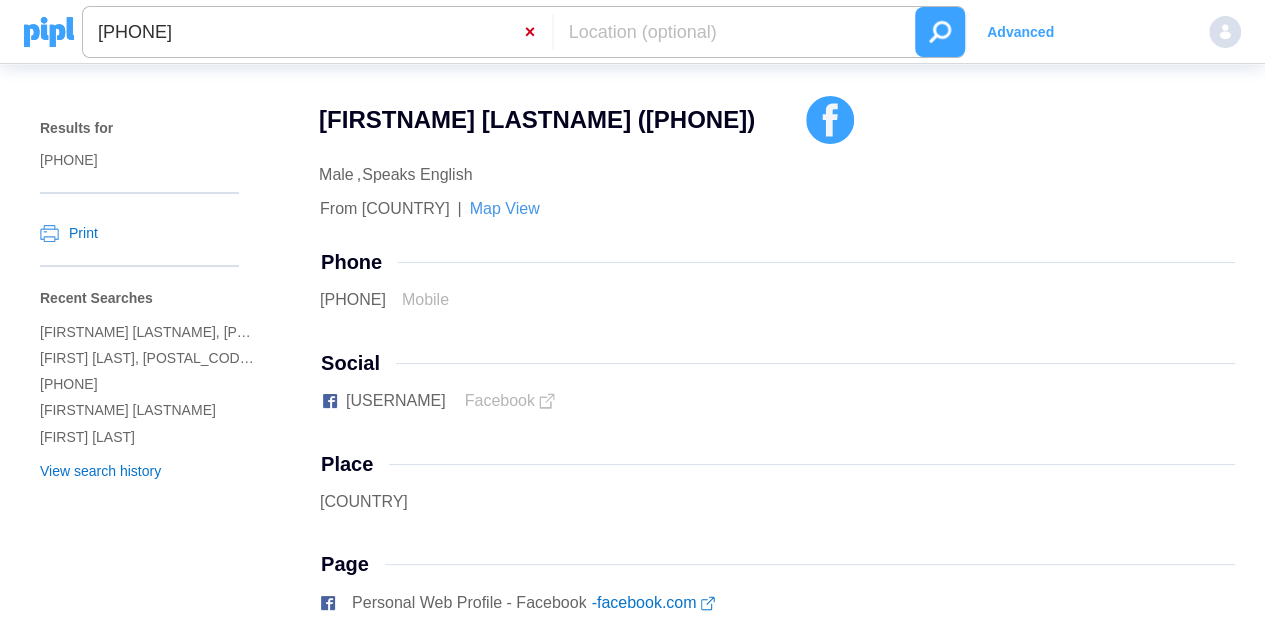 click on "×" at bounding box center [538, 32] 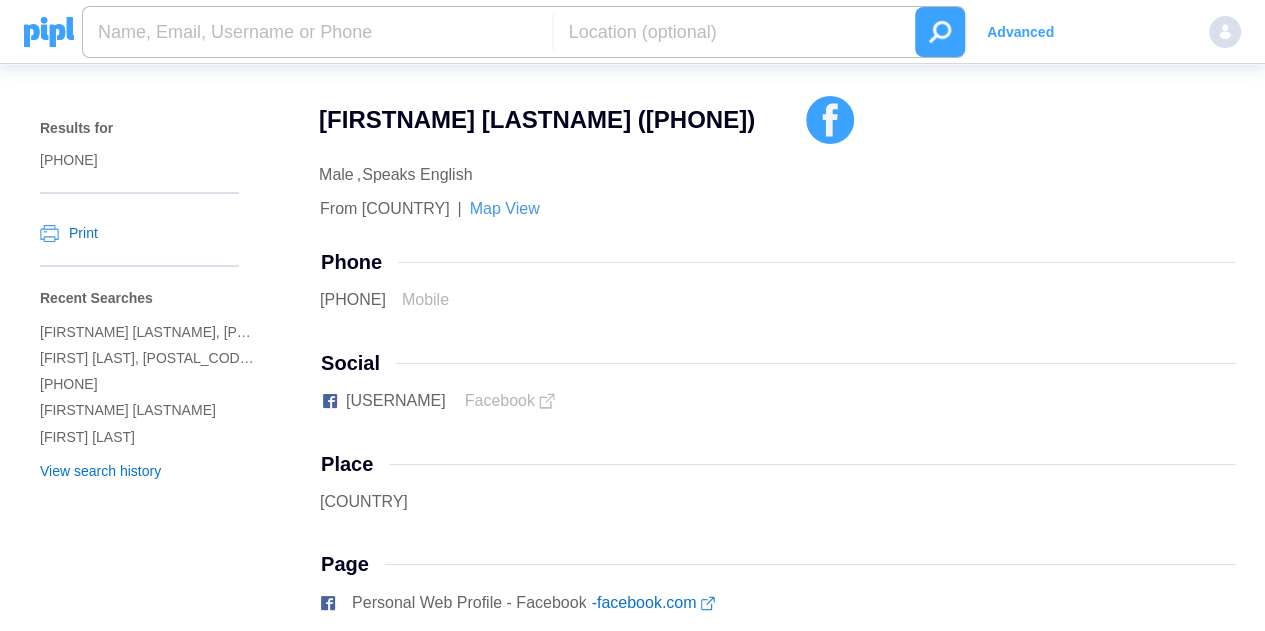 click at bounding box center (317, 32) 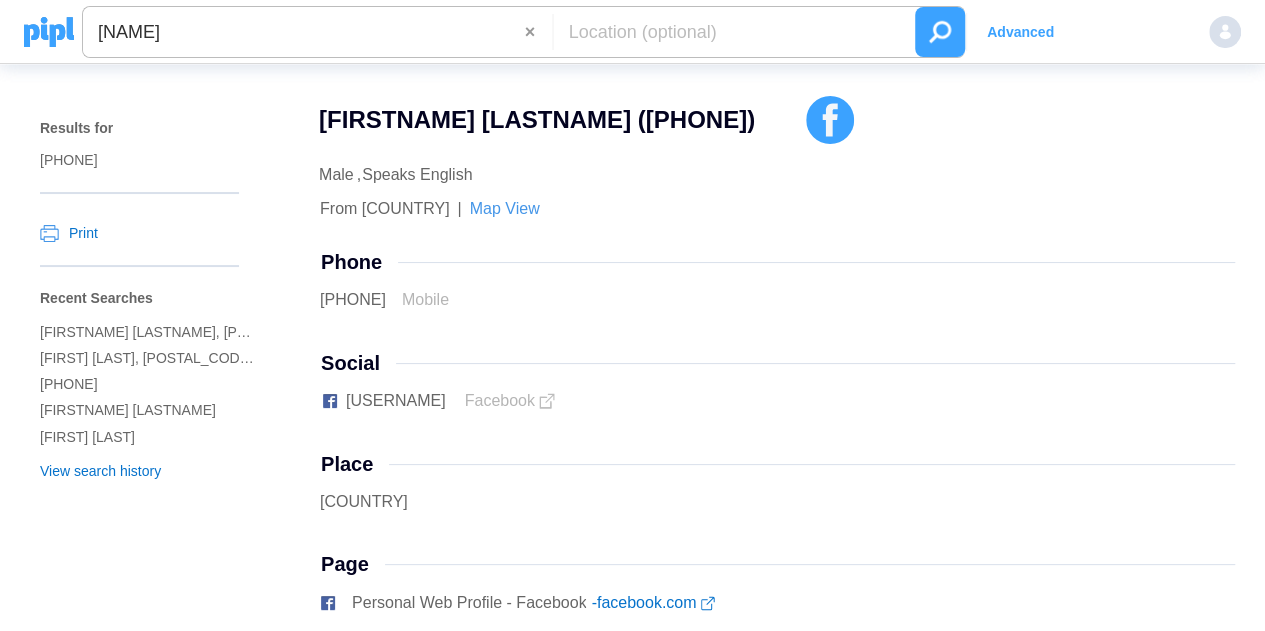 paste on "[LAST]" 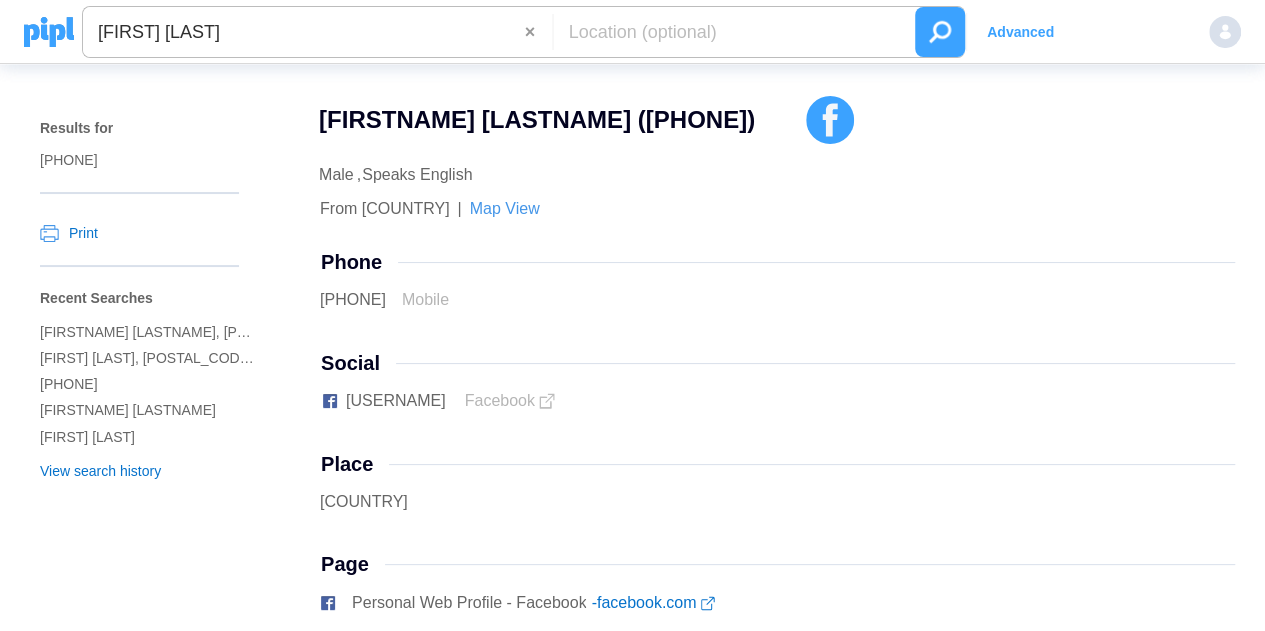 type on "[FIRST] [LAST]" 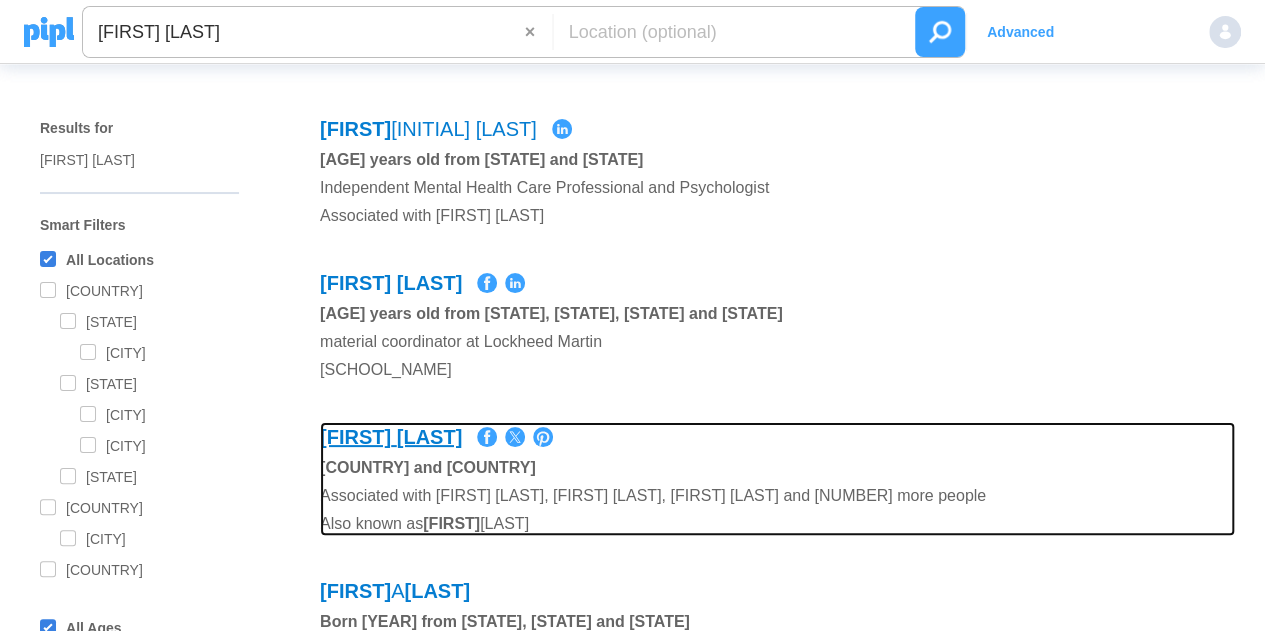 click on "[LAST]" at bounding box center [430, 283] 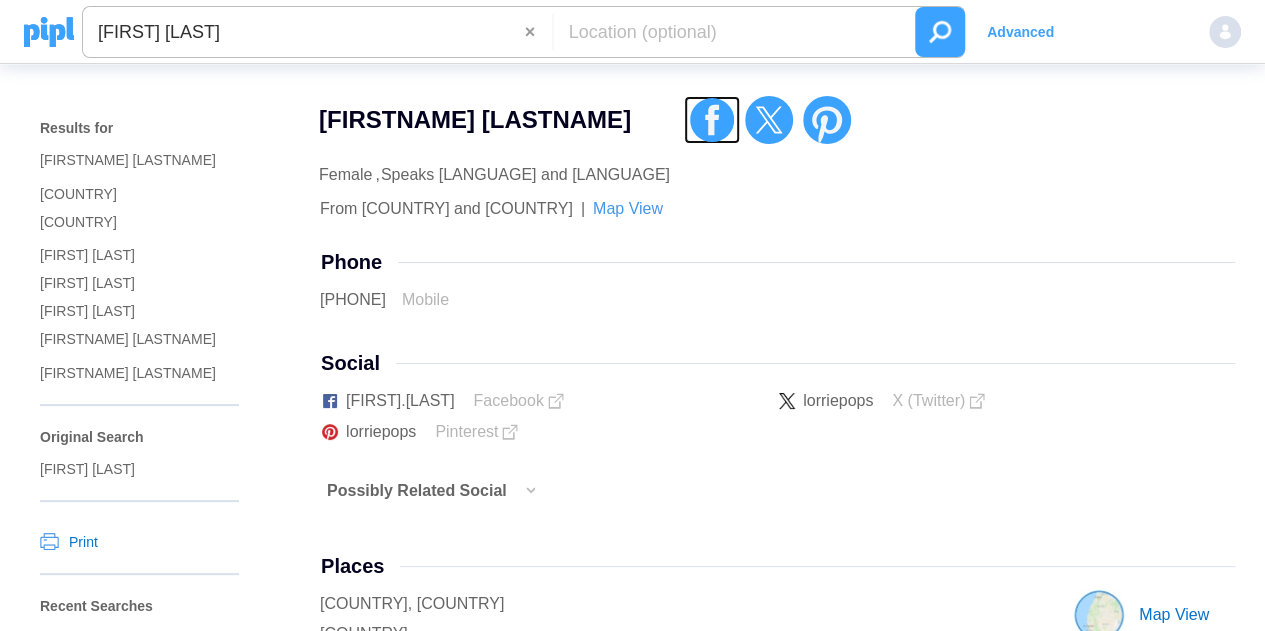click at bounding box center (712, 120) 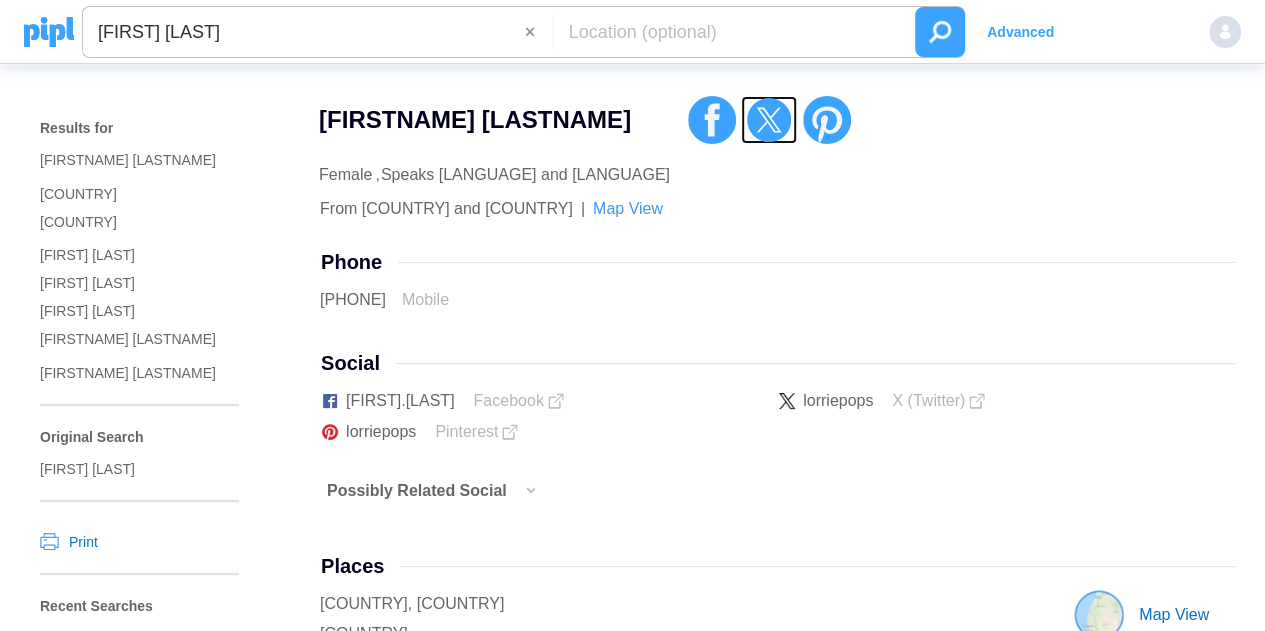 click at bounding box center [769, 120] 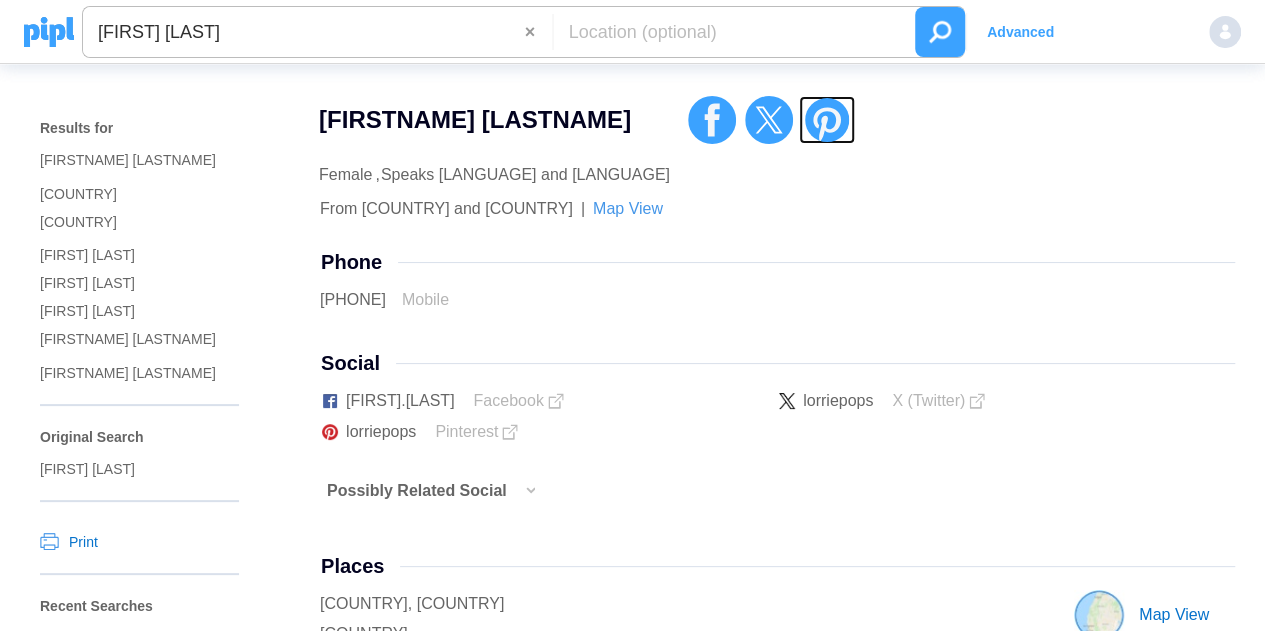 click at bounding box center (827, 120) 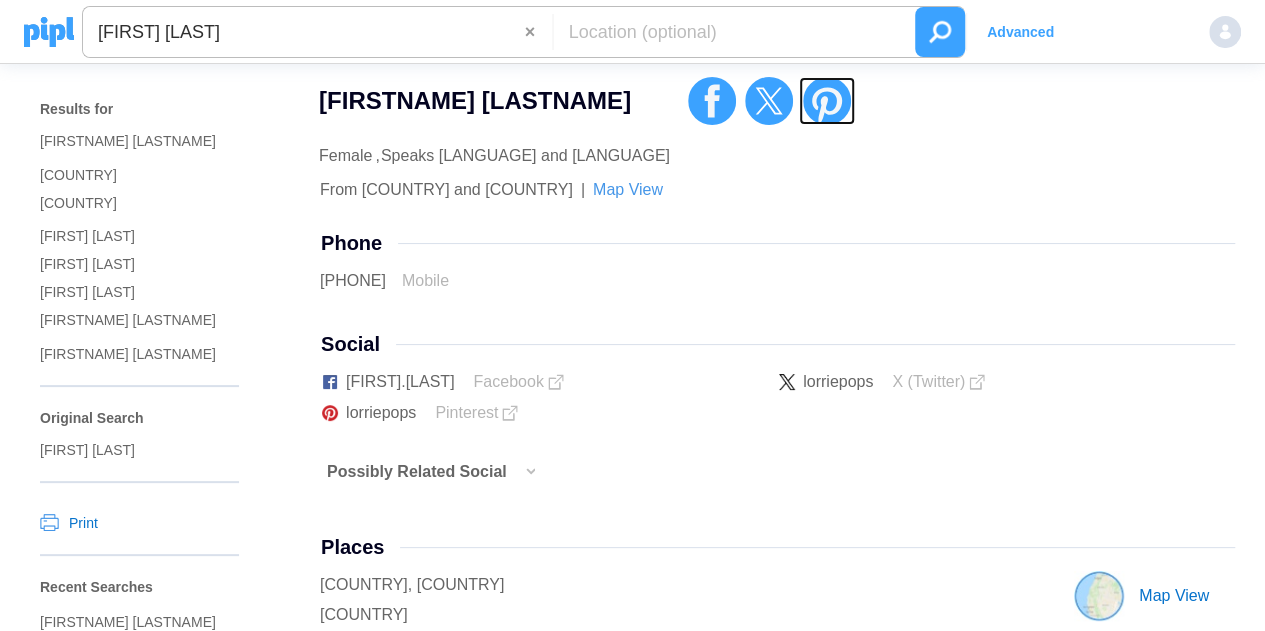 scroll, scrollTop: 22, scrollLeft: 0, axis: vertical 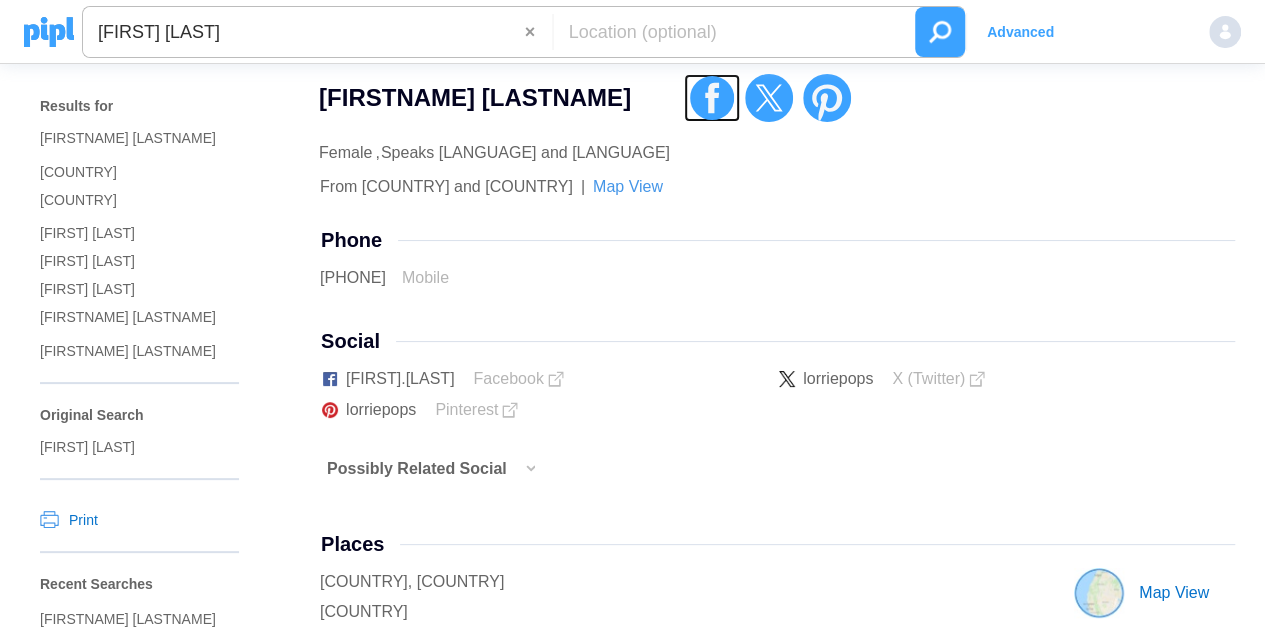 click at bounding box center (712, 98) 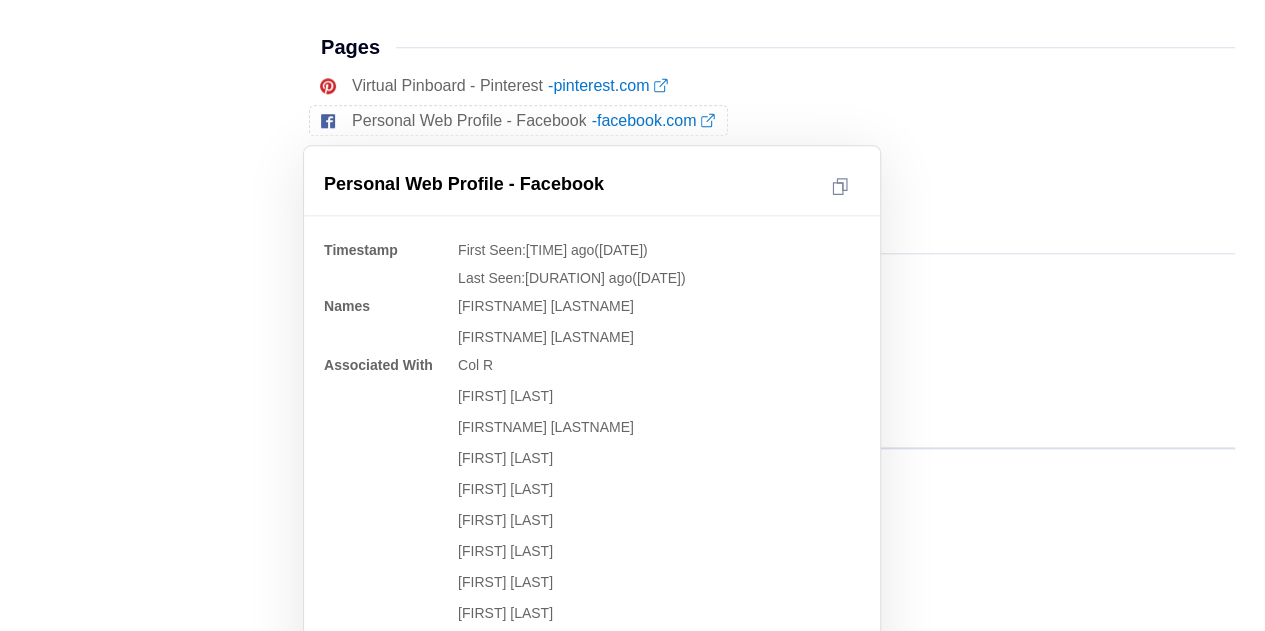 scroll, scrollTop: 976, scrollLeft: 0, axis: vertical 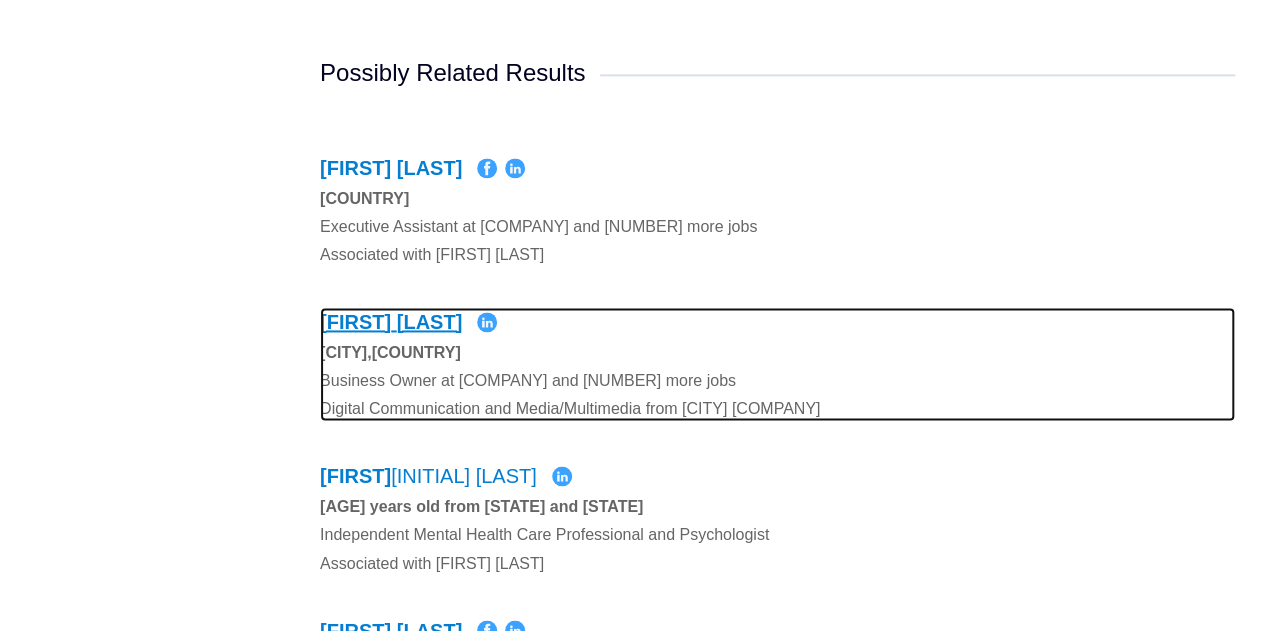 click on "[FIRST]" at bounding box center (355, 168) 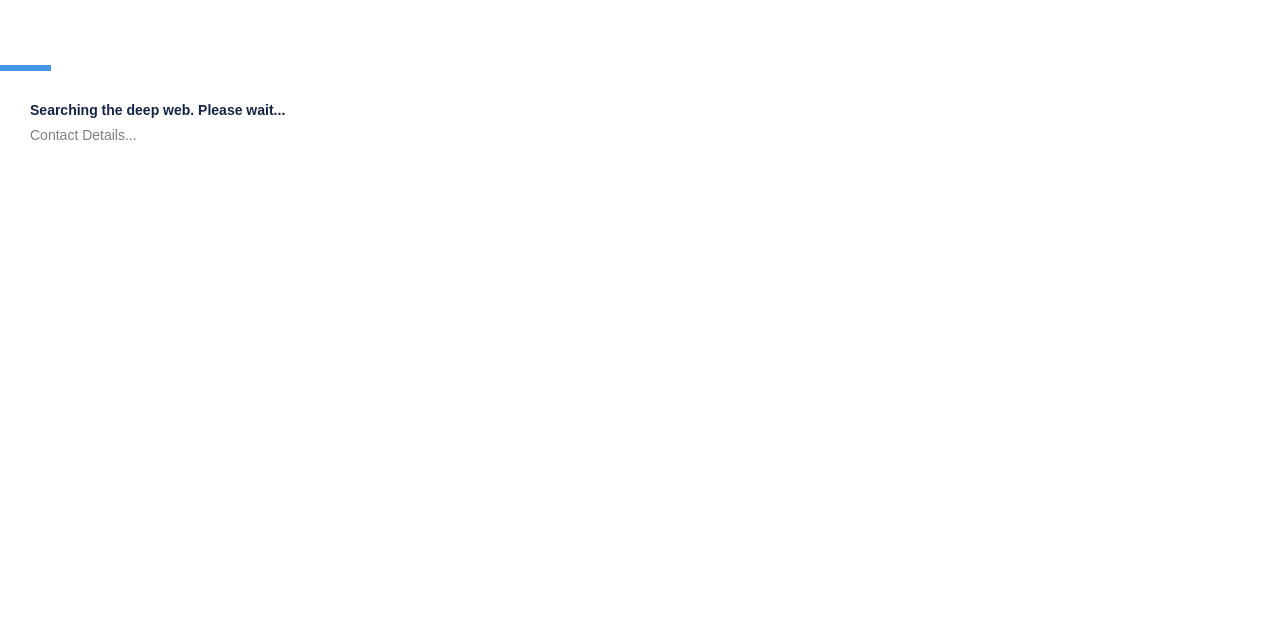 scroll, scrollTop: 0, scrollLeft: 0, axis: both 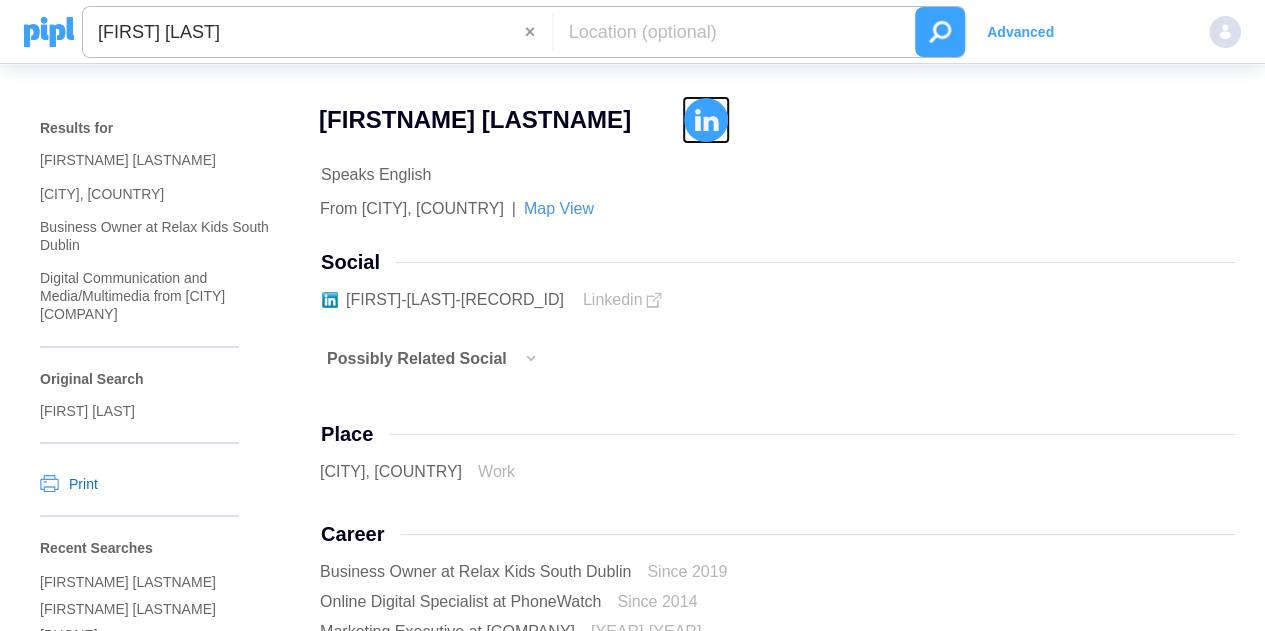 click at bounding box center (706, 120) 